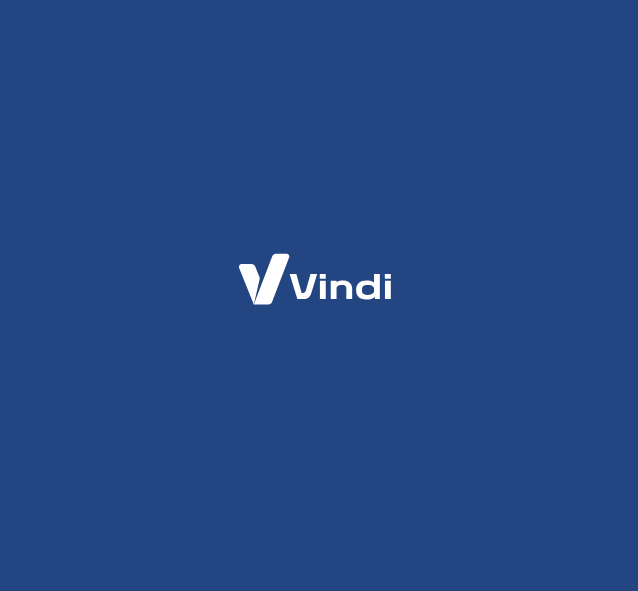 scroll, scrollTop: 0, scrollLeft: 0, axis: both 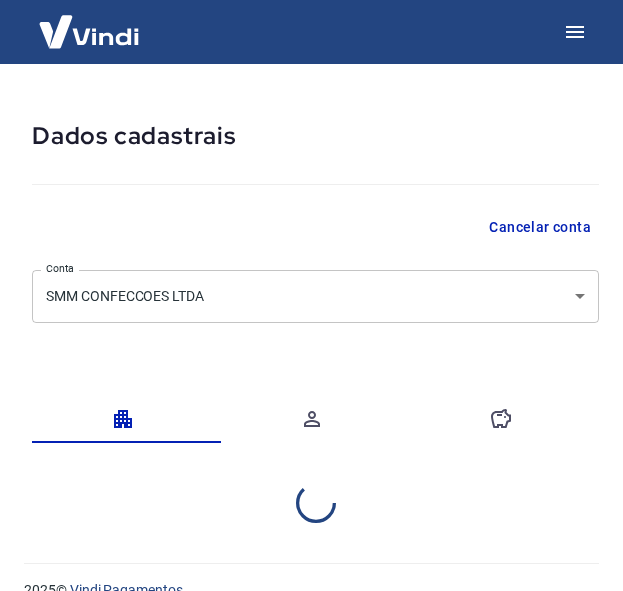 select on "SP" 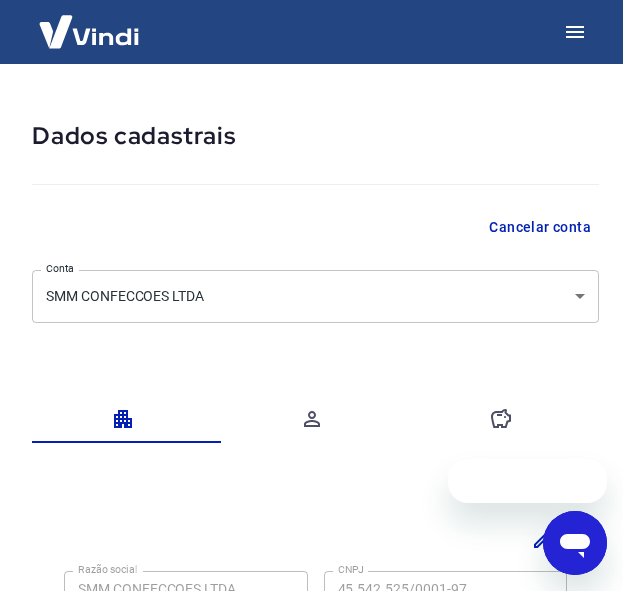 scroll, scrollTop: 0, scrollLeft: 0, axis: both 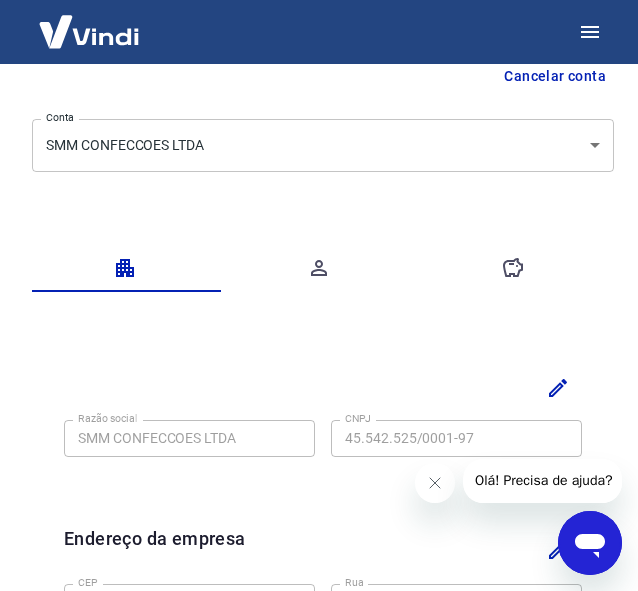 click on "Dados cadastrais Cancelar conta Conta SMM CONFECCOES LTDA [object Object] Conta Razão social SMM CONFECCOES LTDA Razão social CNPJ 45.542.525/0001-97 CNPJ Endereço da empresa CEP 03022-012 CEP [GEOGRAPHIC_DATA] [GEOGRAPHIC_DATA] Rua Número 377 Número Complemento Complemento [GEOGRAPHIC_DATA] [GEOGRAPHIC_DATA] [GEOGRAPHIC_DATA] [GEOGRAPHIC_DATA] [GEOGRAPHIC_DATA] [GEOGRAPHIC_DATA] [GEOGRAPHIC_DATA] [GEOGRAPHIC_DATA] [GEOGRAPHIC_DATA] [GEOGRAPHIC_DATA] [GEOGRAPHIC_DATA] [GEOGRAPHIC_DATA] [GEOGRAPHIC_DATA] [GEOGRAPHIC_DATA] [GEOGRAPHIC_DATA] [GEOGRAPHIC_DATA] [GEOGRAPHIC_DATA] [GEOGRAPHIC_DATA] [GEOGRAPHIC_DATA] [GEOGRAPHIC_DATA] [GEOGRAPHIC_DATA] [GEOGRAPHIC_DATA] [GEOGRAPHIC_DATA] [GEOGRAPHIC_DATA] [GEOGRAPHIC_DATA] [GEOGRAPHIC_DATA] [GEOGRAPHIC_DATA] [GEOGRAPHIC_DATA] [GEOGRAPHIC_DATA] Estado Dados da empresa Nome fantasia MK Fashion Nome fantasia Data de abertura da empresa [DATE] Data de abertura da empresa Tipo de telefone Residencial Comercial Tipo de telefone Telefone [PHONE_NUMBER] Telefone 2025  ©   Vindi Pagamentos" at bounding box center [319, 144] 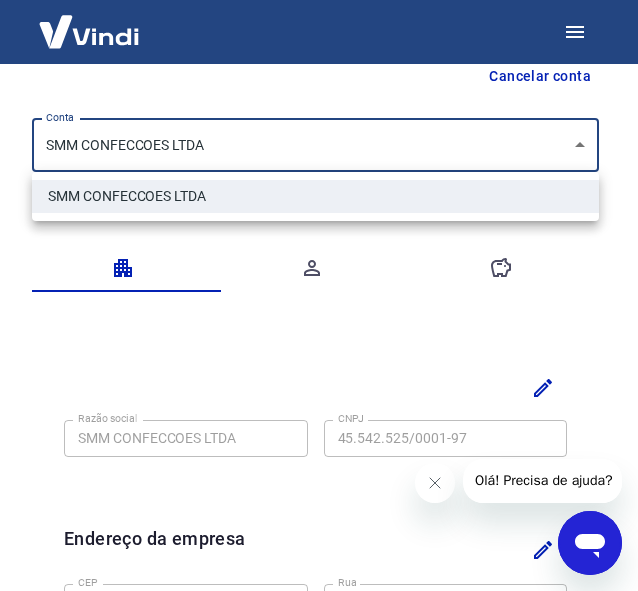 click on "SMM CONFECCOES LTDA" at bounding box center (315, 196) 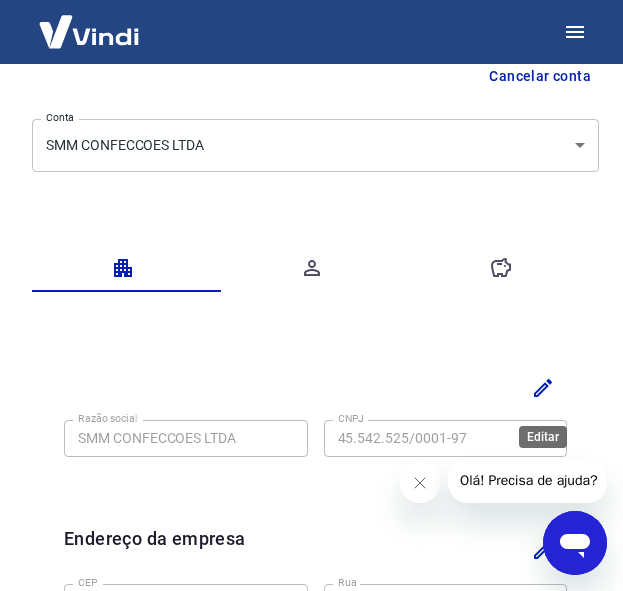 drag, startPoint x: 544, startPoint y: 378, endPoint x: 535, endPoint y: 385, distance: 11.401754 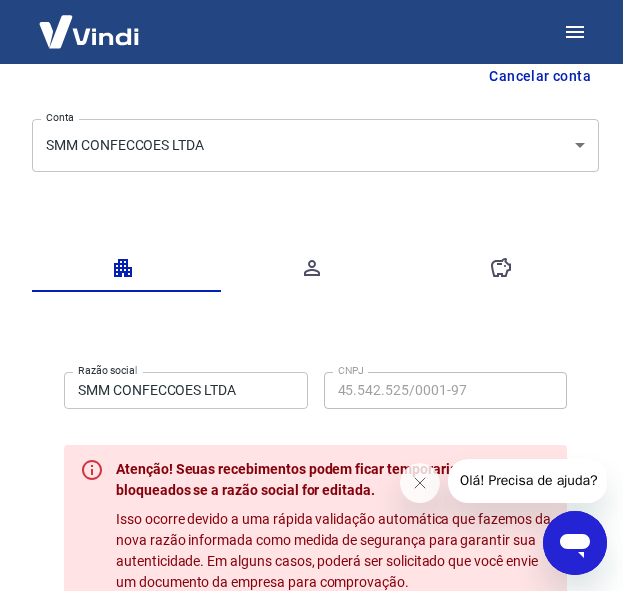 click on "SMM CONFECCOES LTDA" at bounding box center (186, 390) 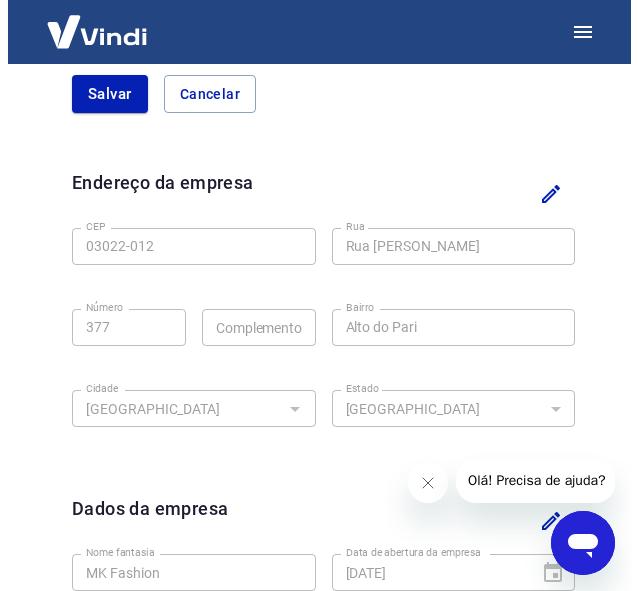 scroll, scrollTop: 807, scrollLeft: 0, axis: vertical 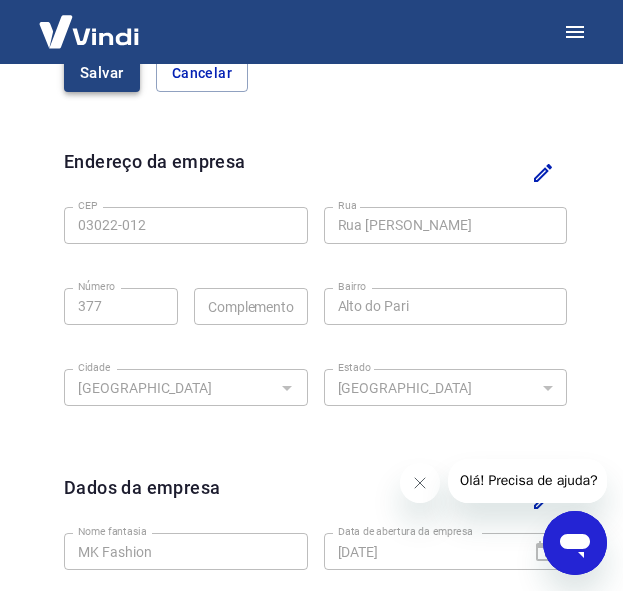 type on "SMM MAIS CONFECCOES LTDA" 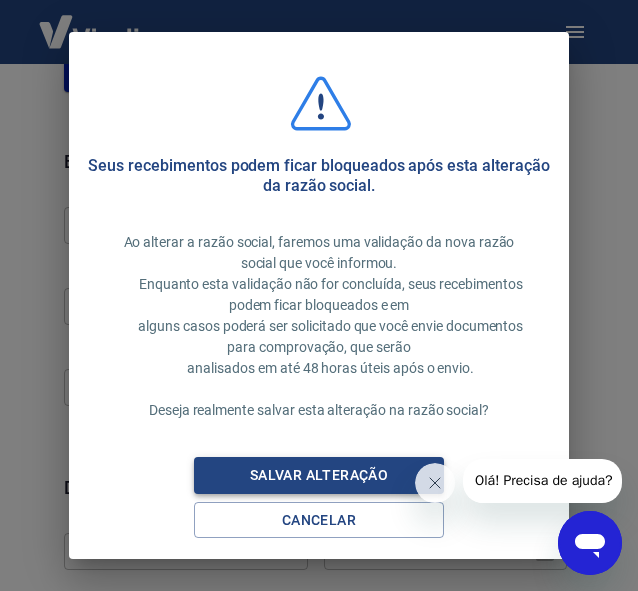 click on "Salvar alteração" at bounding box center (319, 475) 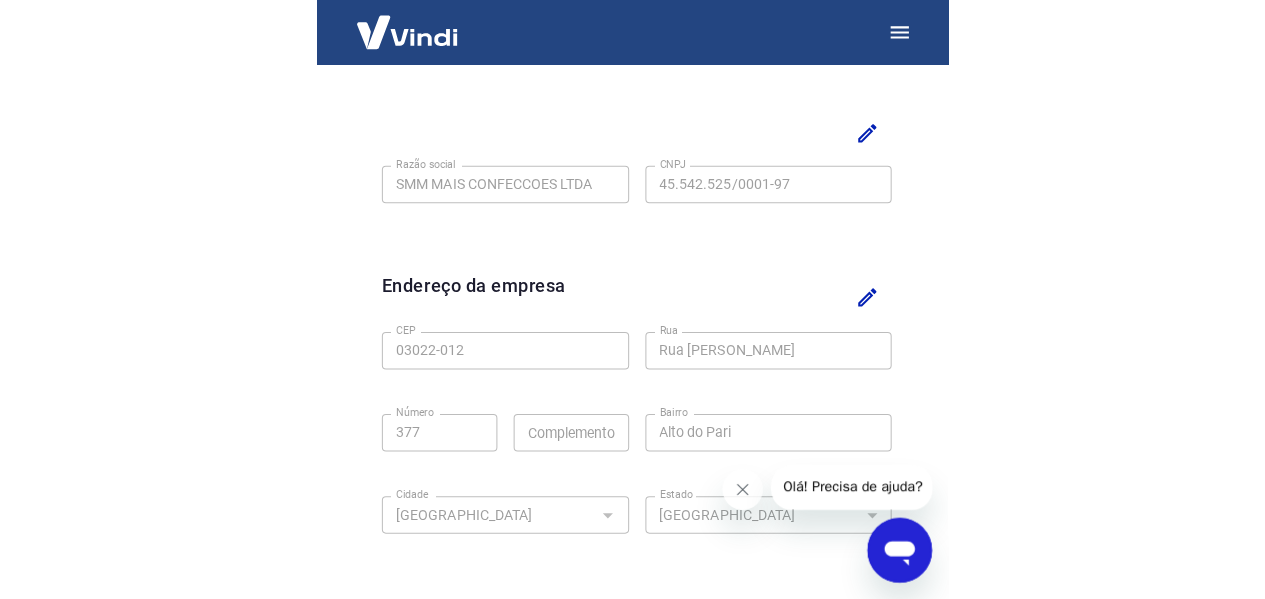 scroll, scrollTop: 528, scrollLeft: 0, axis: vertical 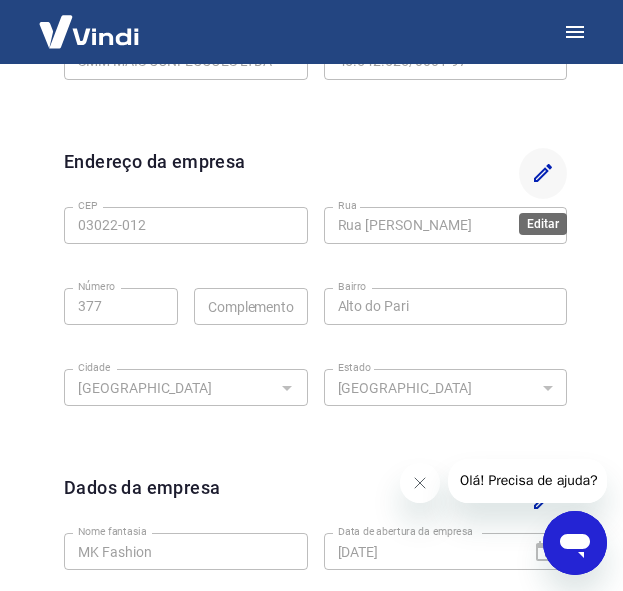 click 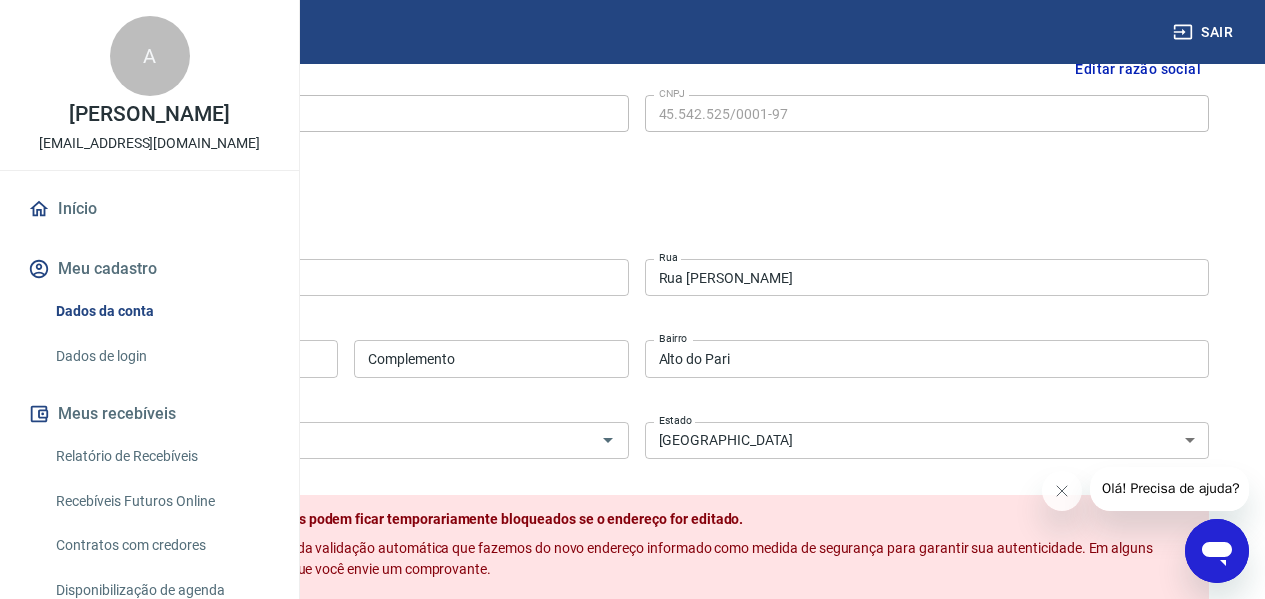 scroll, scrollTop: 592, scrollLeft: 0, axis: vertical 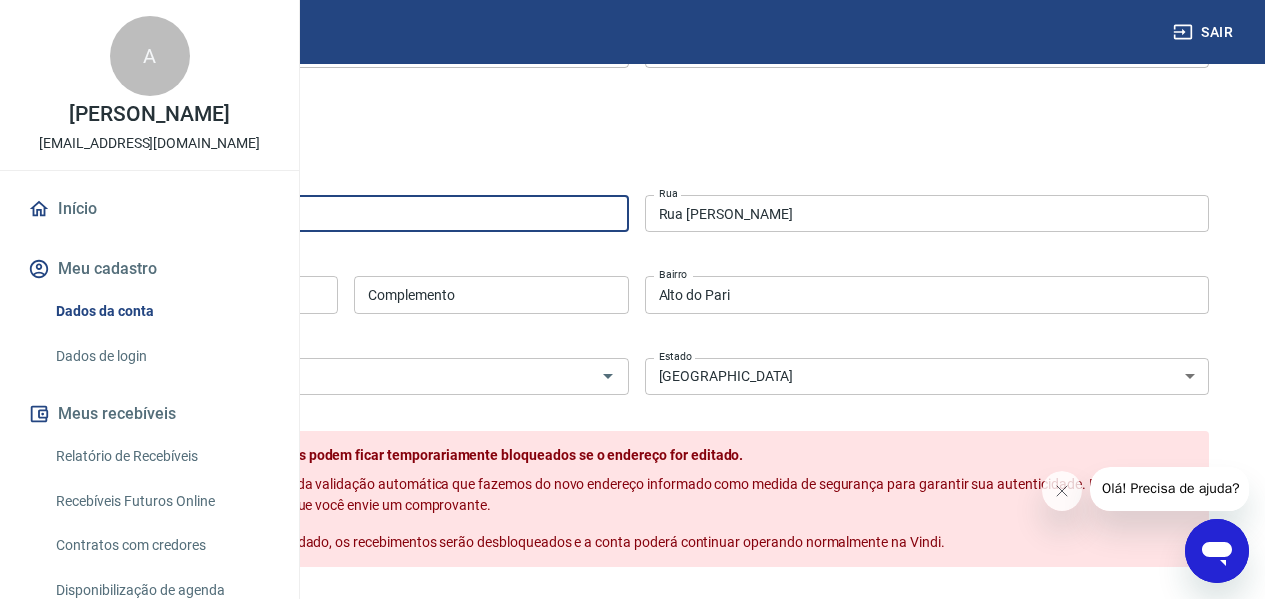 drag, startPoint x: 456, startPoint y: 210, endPoint x: -2, endPoint y: 302, distance: 467.1488 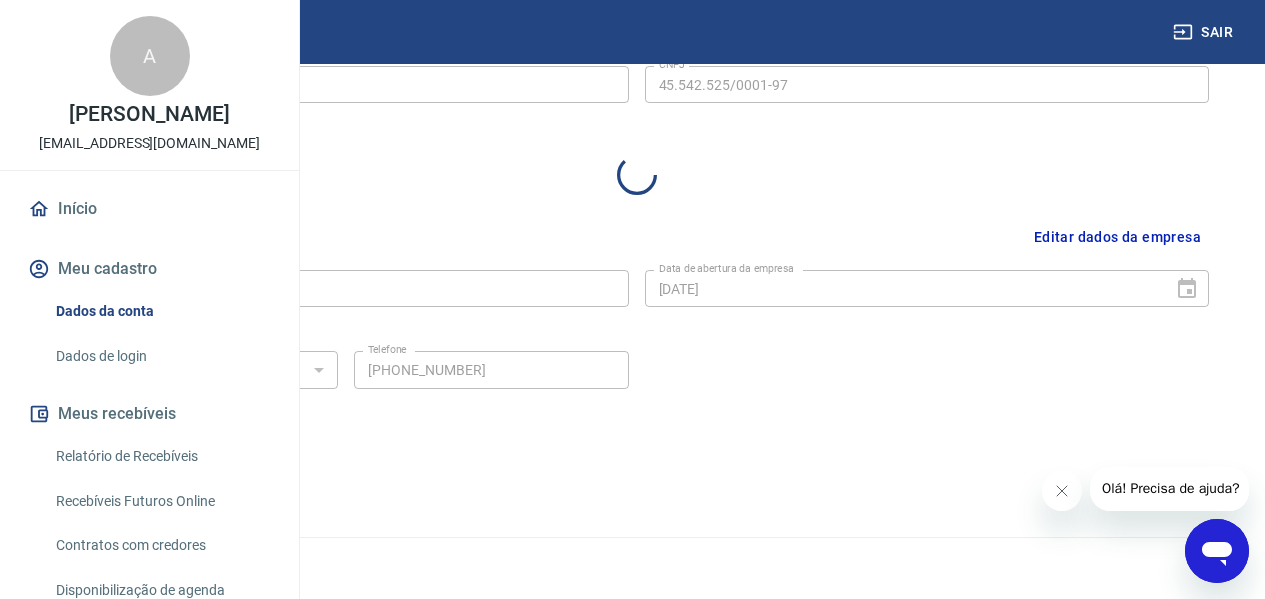 scroll, scrollTop: 592, scrollLeft: 0, axis: vertical 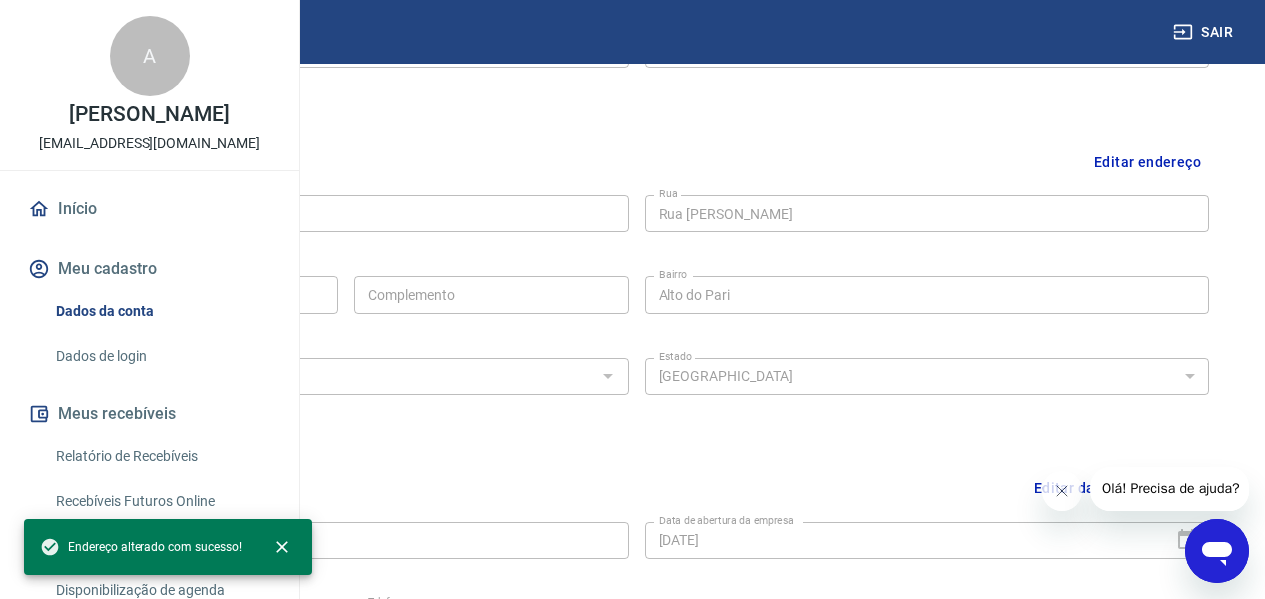click on "Editar endereço" at bounding box center (1147, 161) 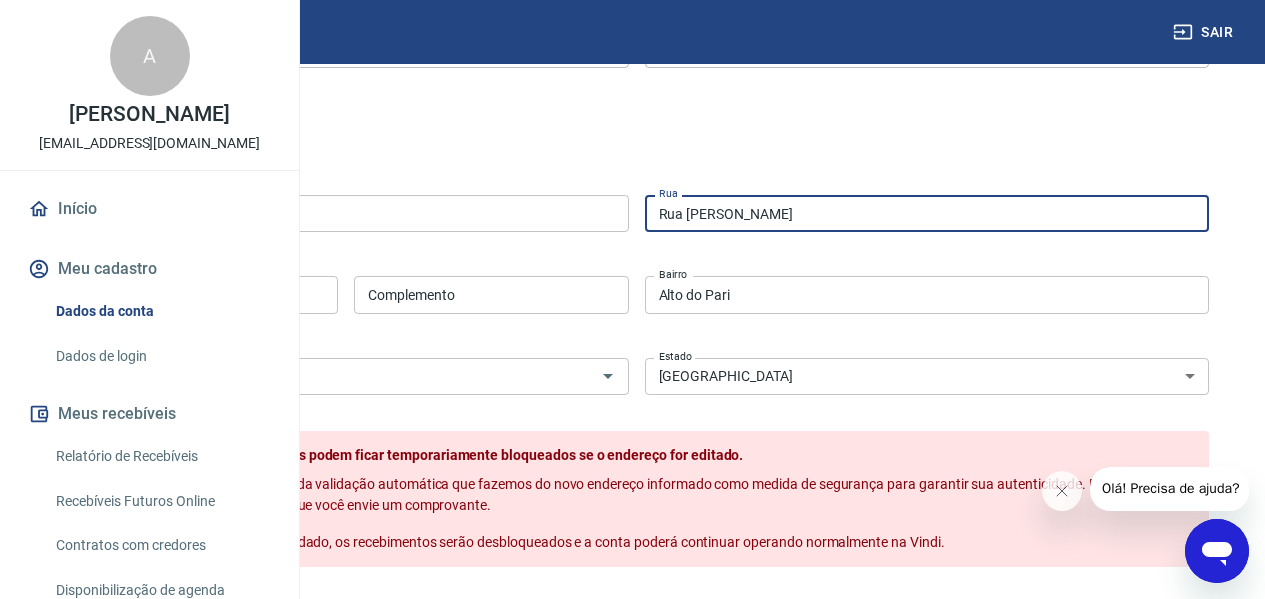 drag, startPoint x: 1006, startPoint y: 219, endPoint x: 679, endPoint y: 268, distance: 330.65088 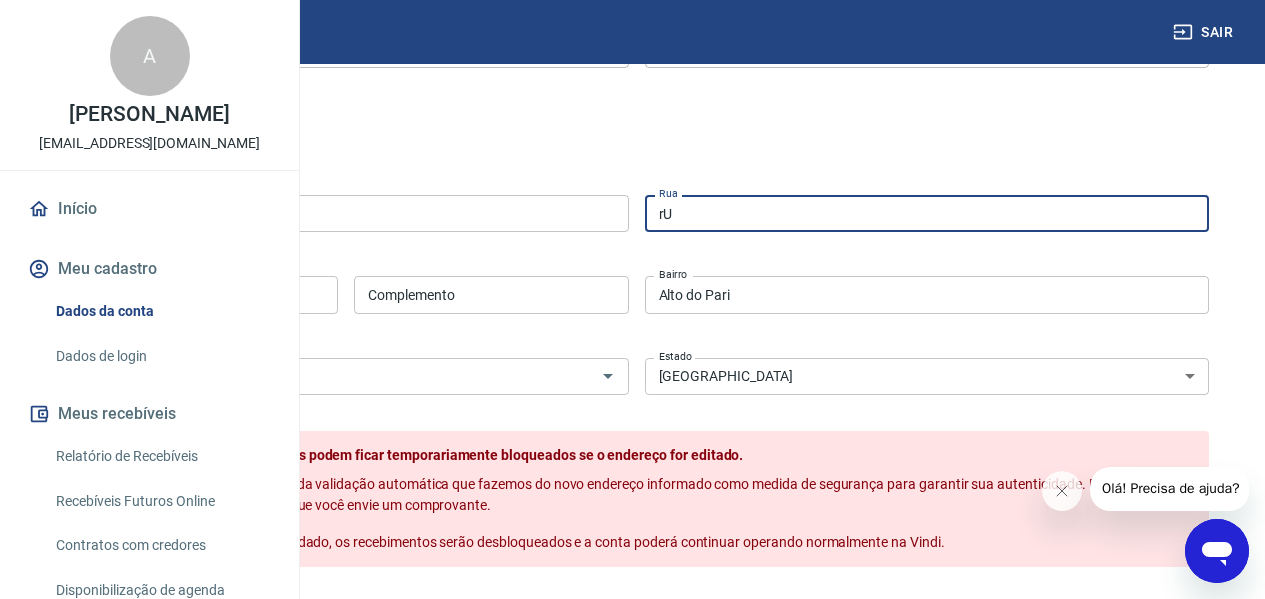 type on "r" 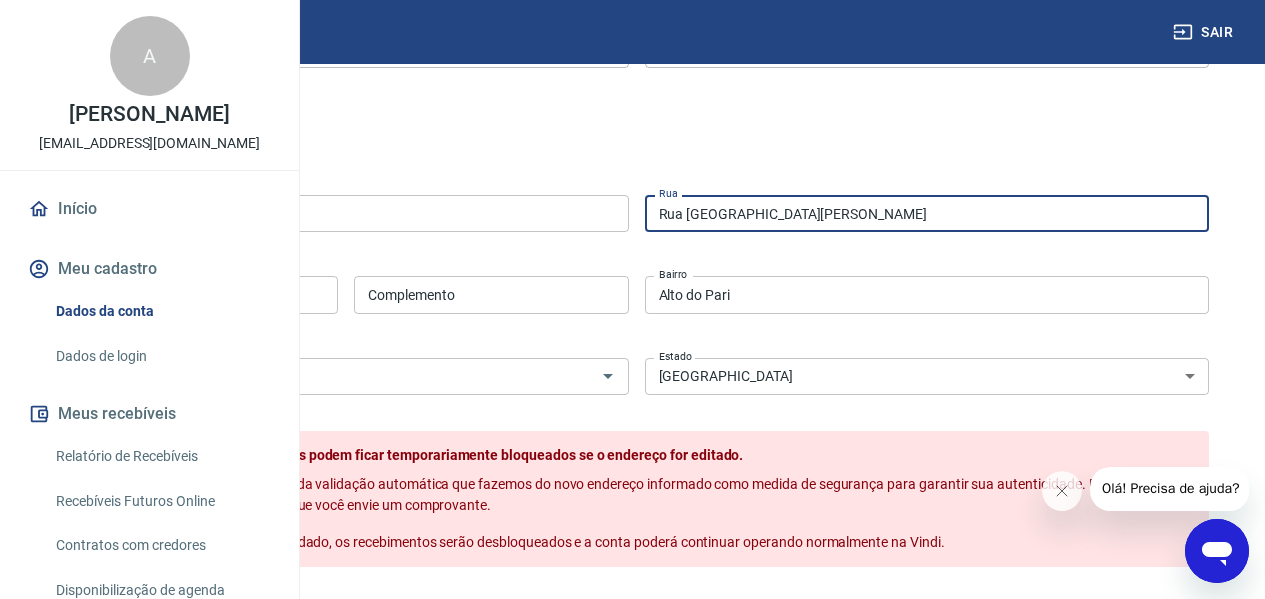 type on "Rua Cabo Antonio Alves" 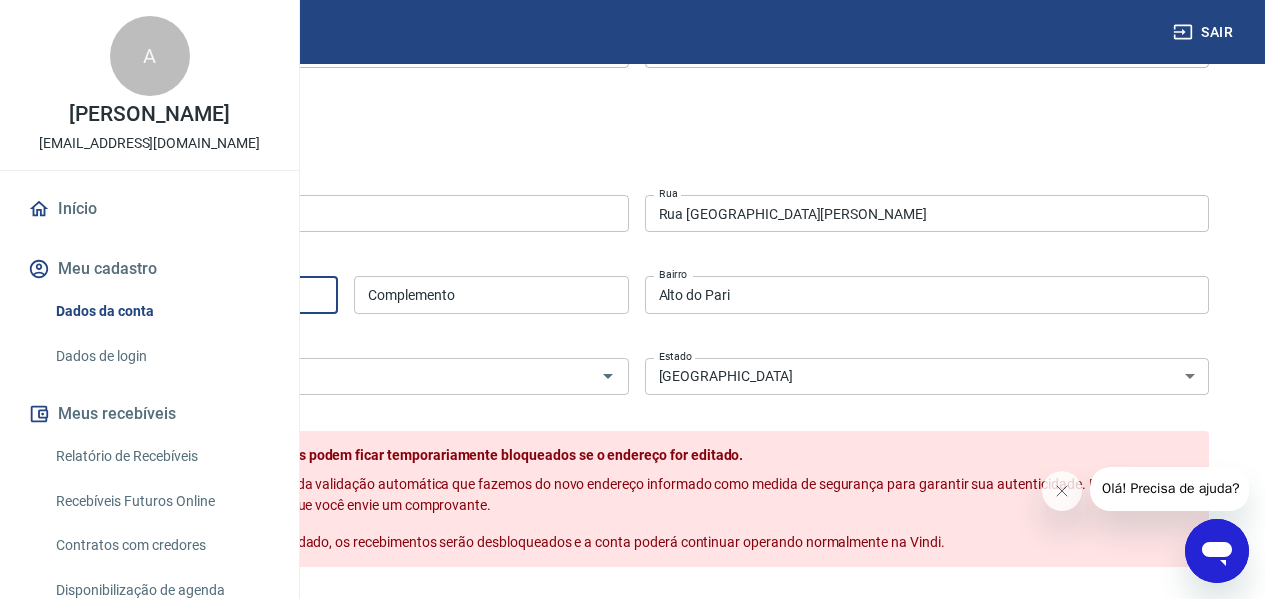 drag, startPoint x: 435, startPoint y: 297, endPoint x: 199, endPoint y: 300, distance: 236.01907 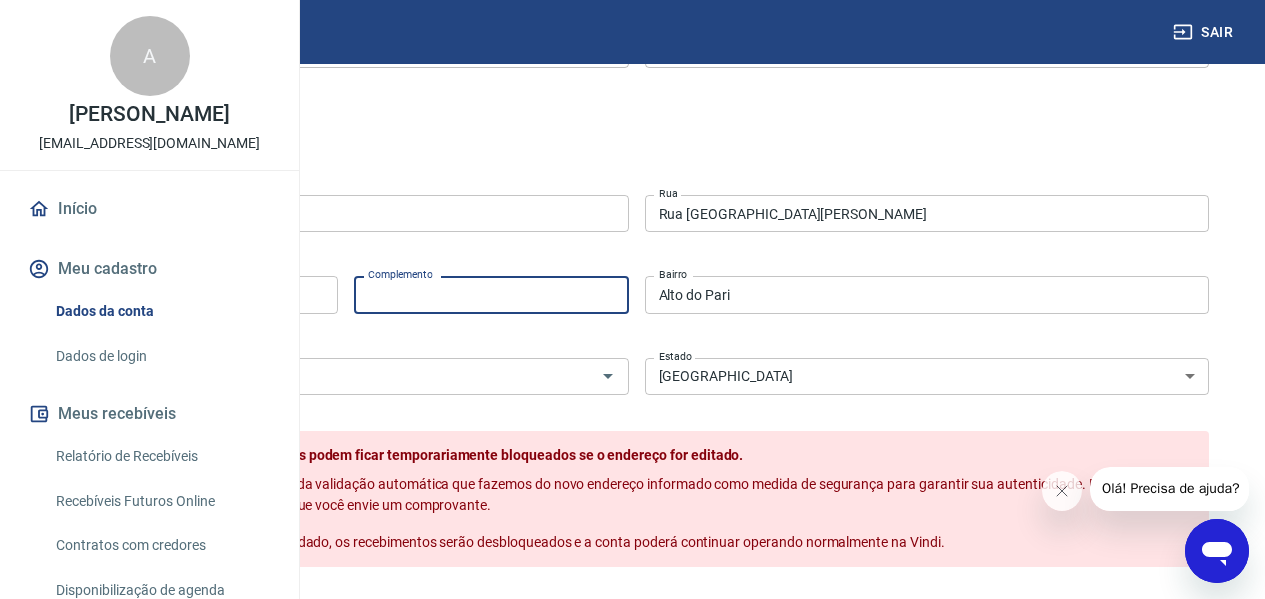 type on "2 andar" 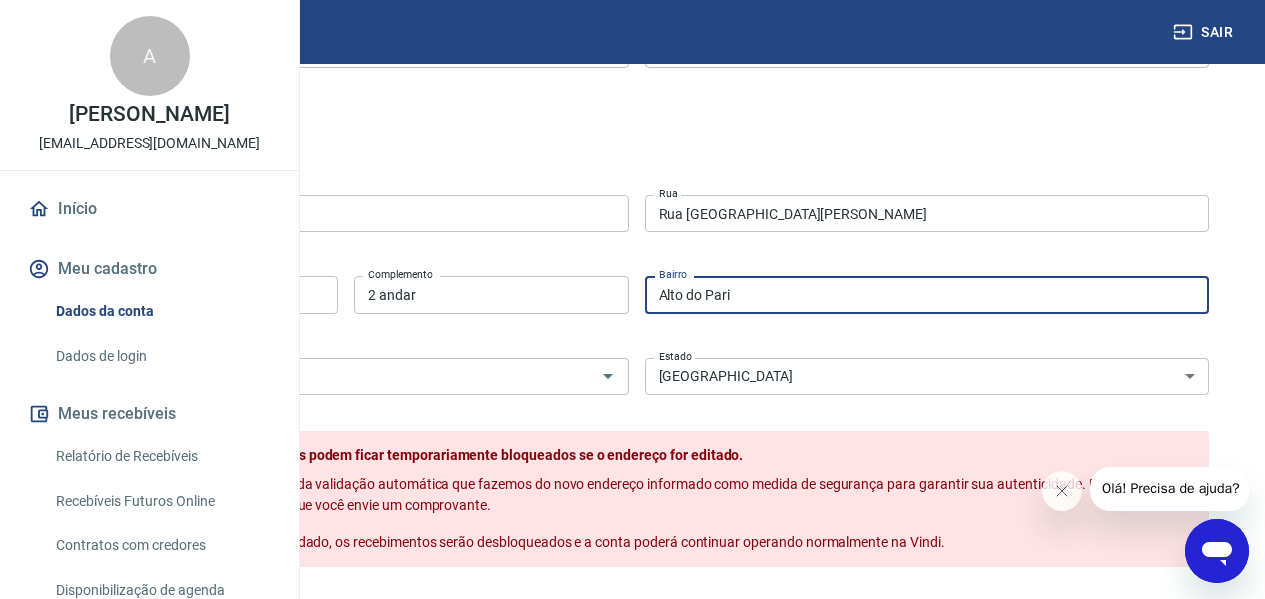 drag, startPoint x: 923, startPoint y: 298, endPoint x: 679, endPoint y: 337, distance: 247.09715 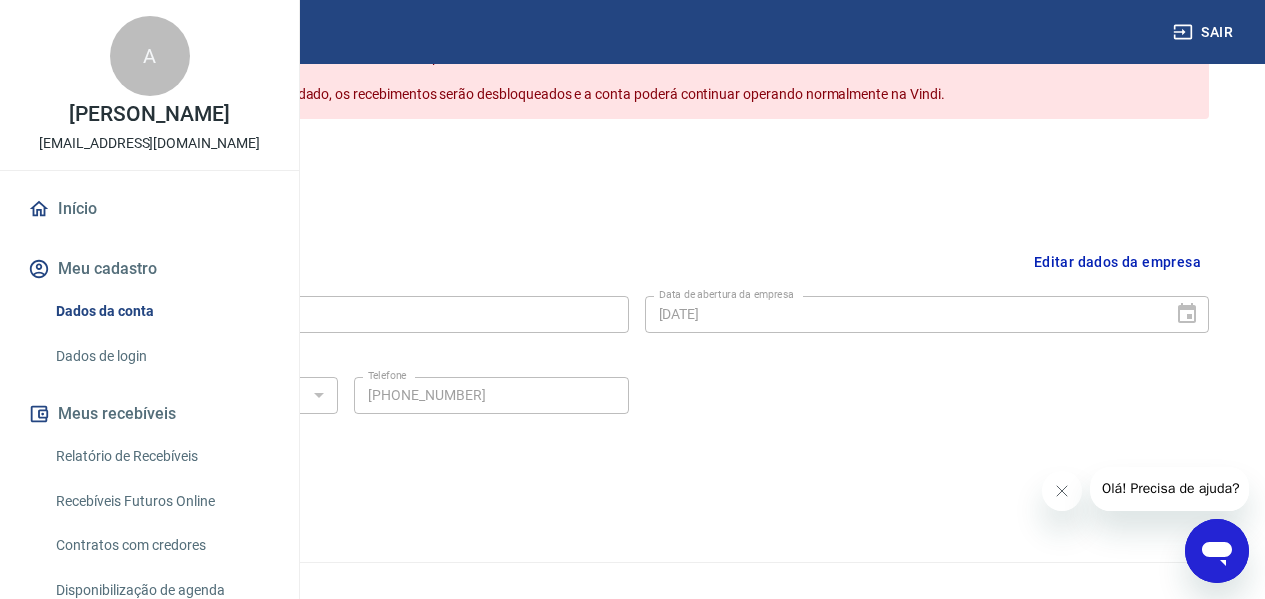 scroll, scrollTop: 1073, scrollLeft: 0, axis: vertical 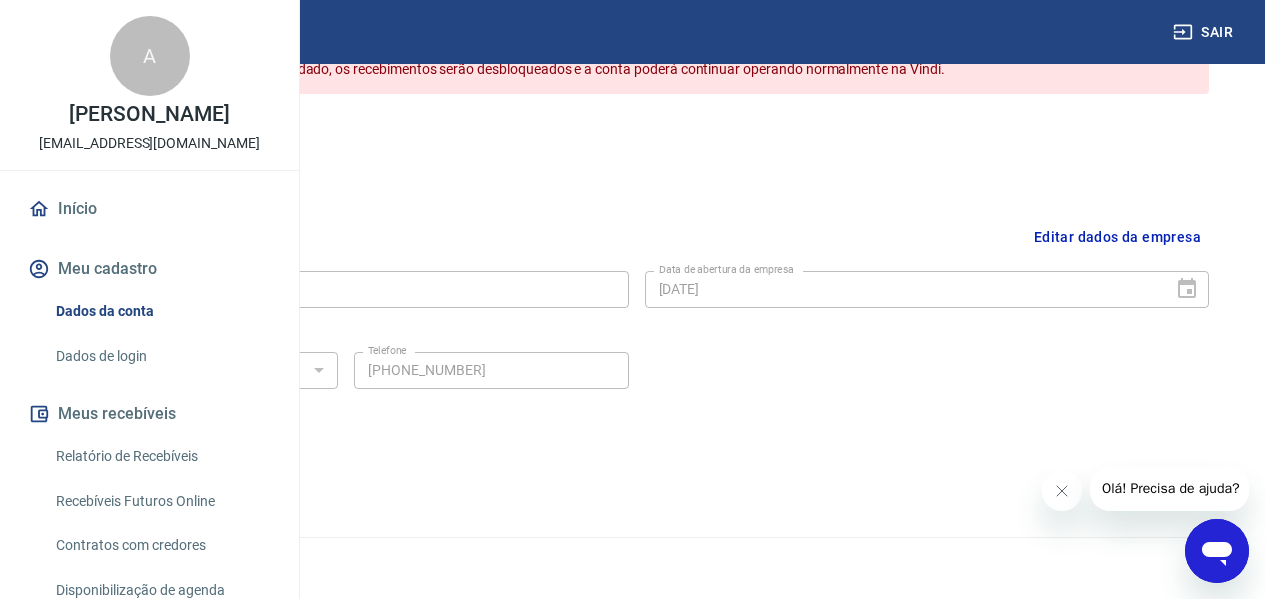 type on "Pq Novo Mundo" 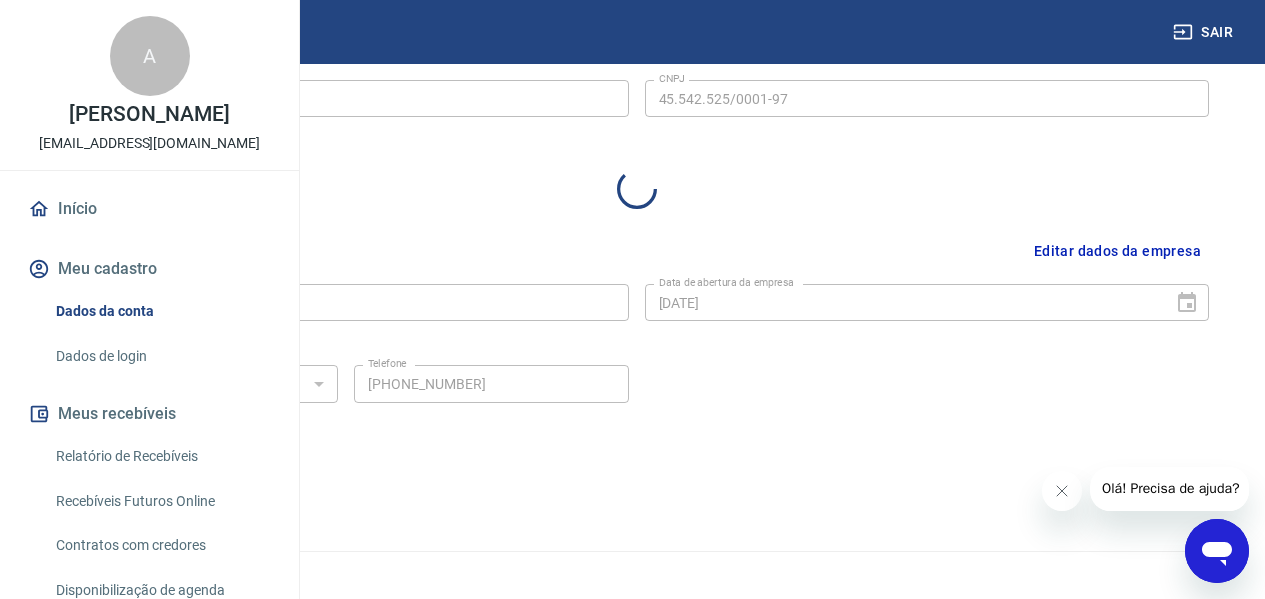 scroll, scrollTop: 830, scrollLeft: 0, axis: vertical 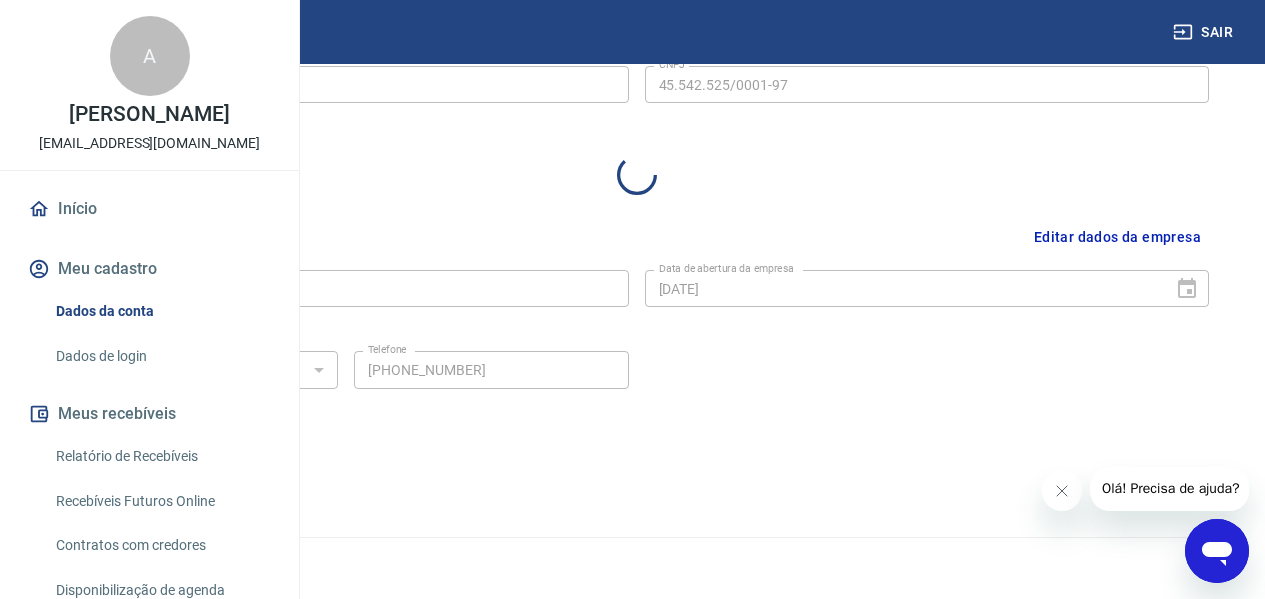 select on "SP" 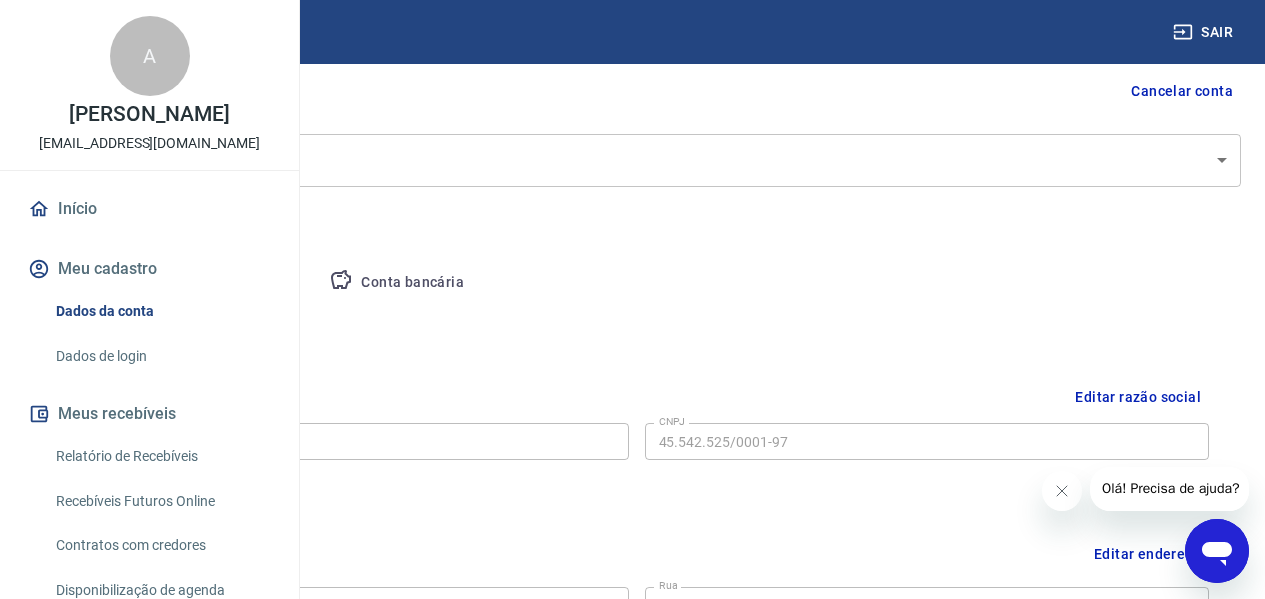 scroll, scrollTop: 182, scrollLeft: 0, axis: vertical 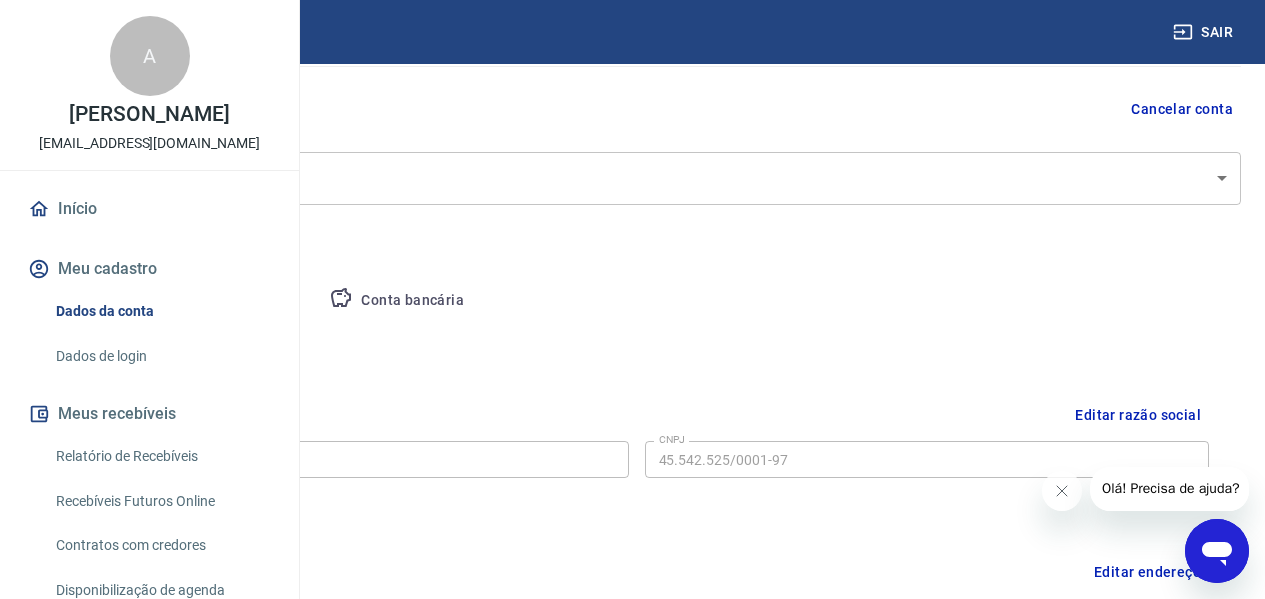 click on "Pessoa titular" at bounding box center [234, 301] 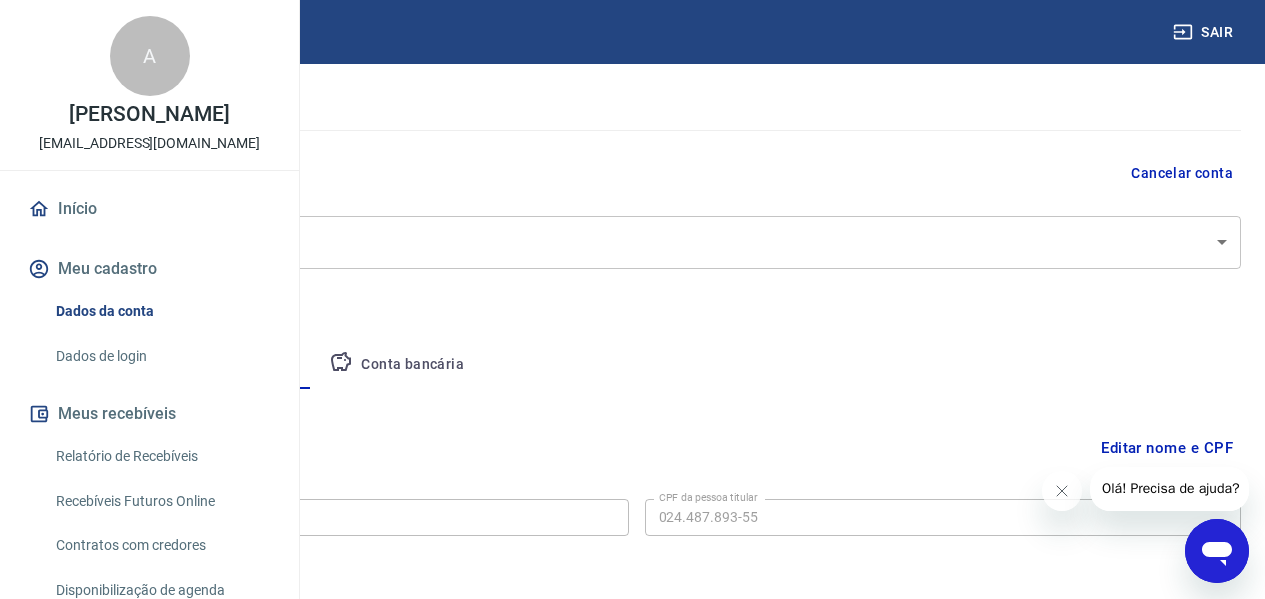 scroll, scrollTop: 182, scrollLeft: 0, axis: vertical 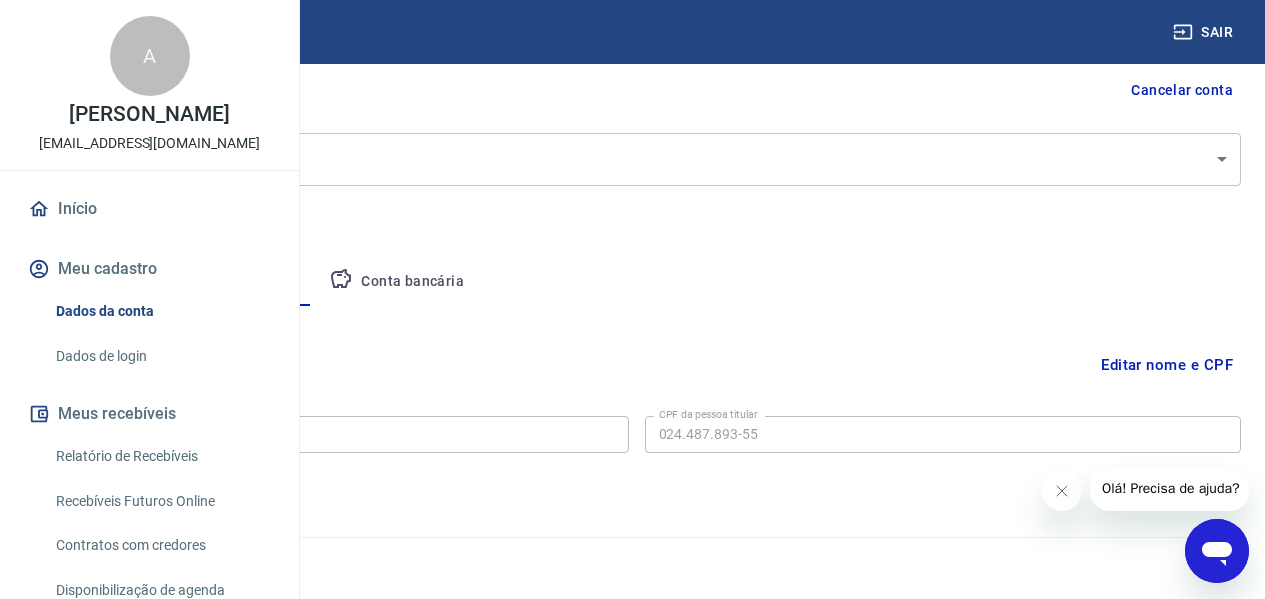 drag, startPoint x: 1279, startPoint y: 236, endPoint x: 83, endPoint y: 0, distance: 1219.0619 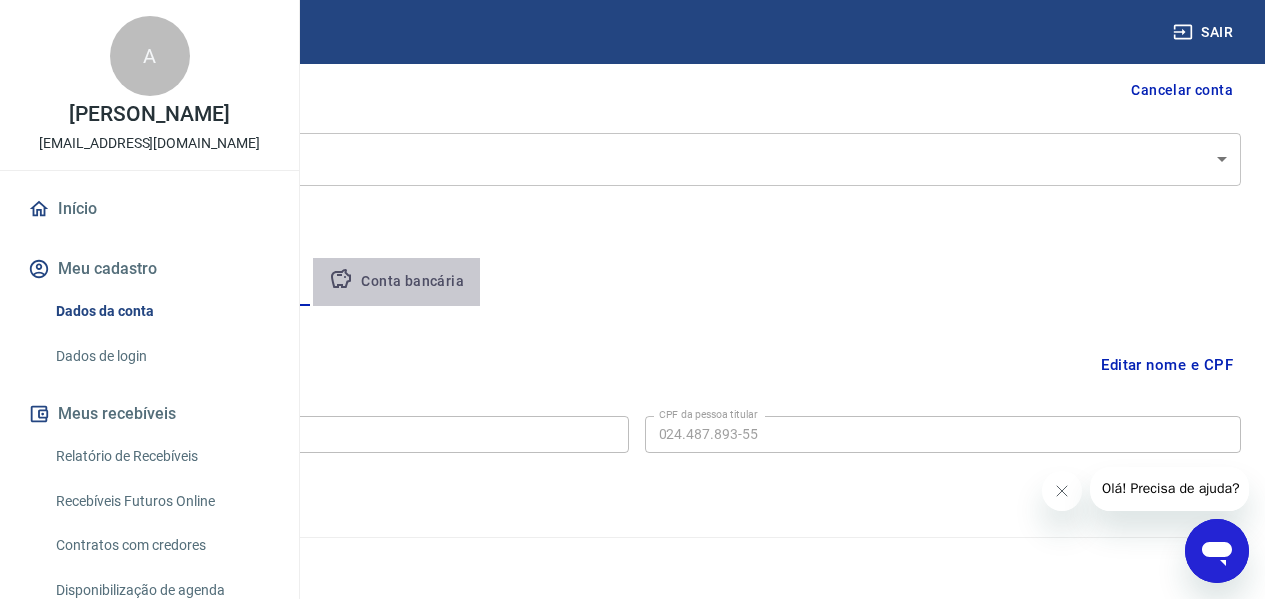 click on "Conta bancária" at bounding box center (396, 282) 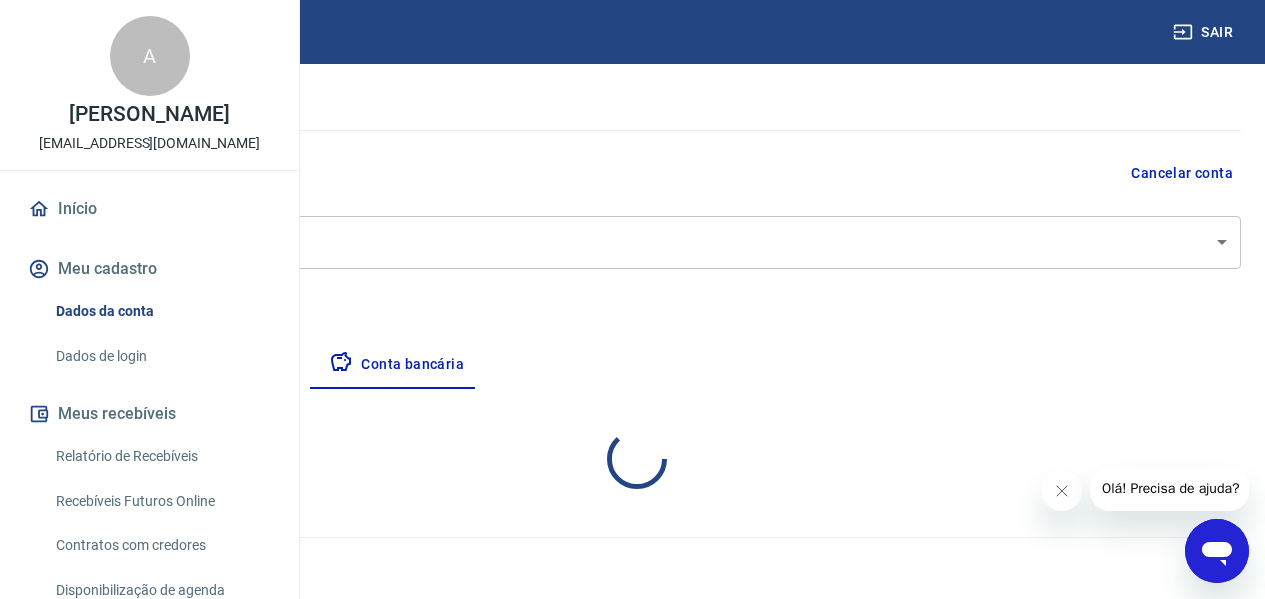 select on "1" 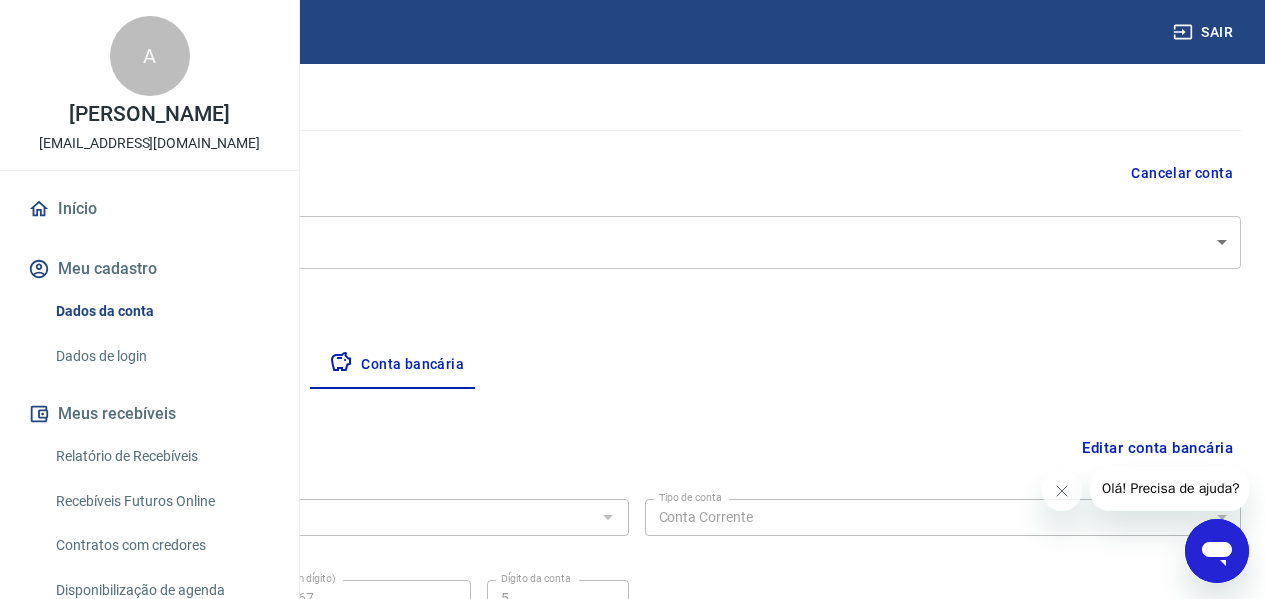 scroll, scrollTop: 201, scrollLeft: 0, axis: vertical 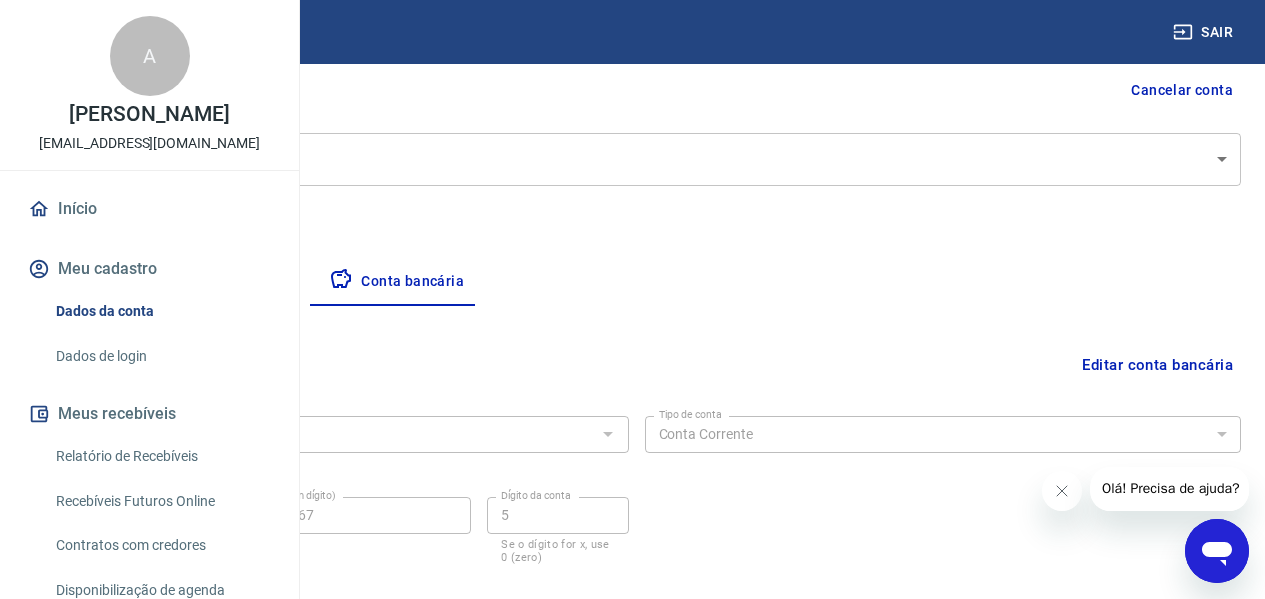 click at bounding box center (607, 434) 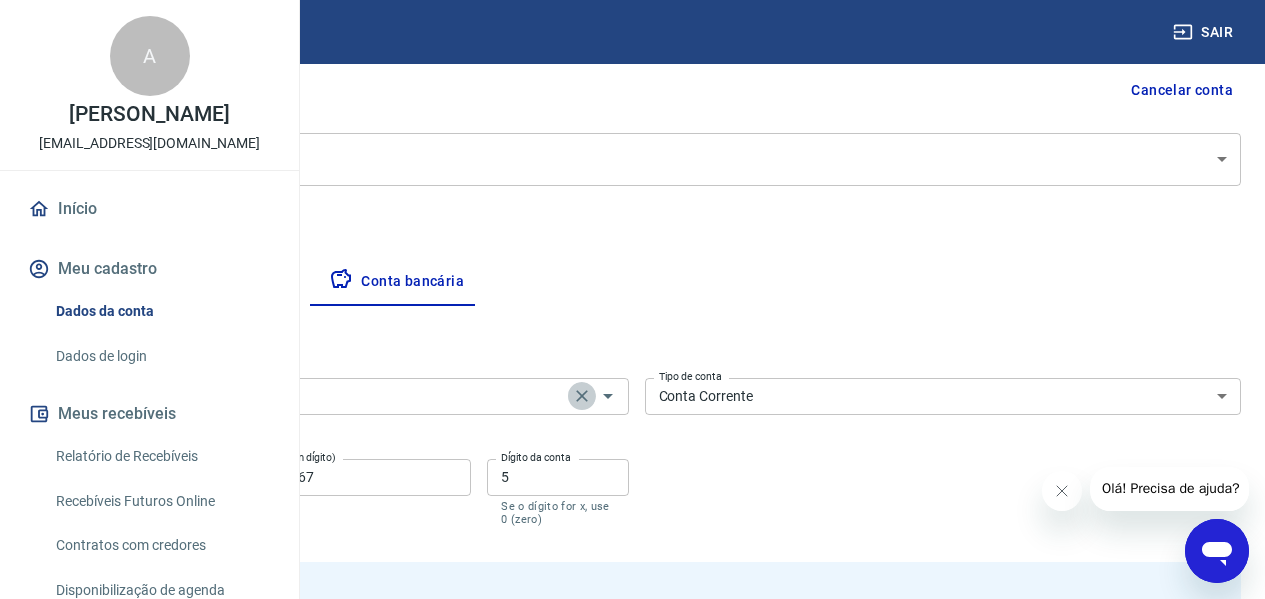 click 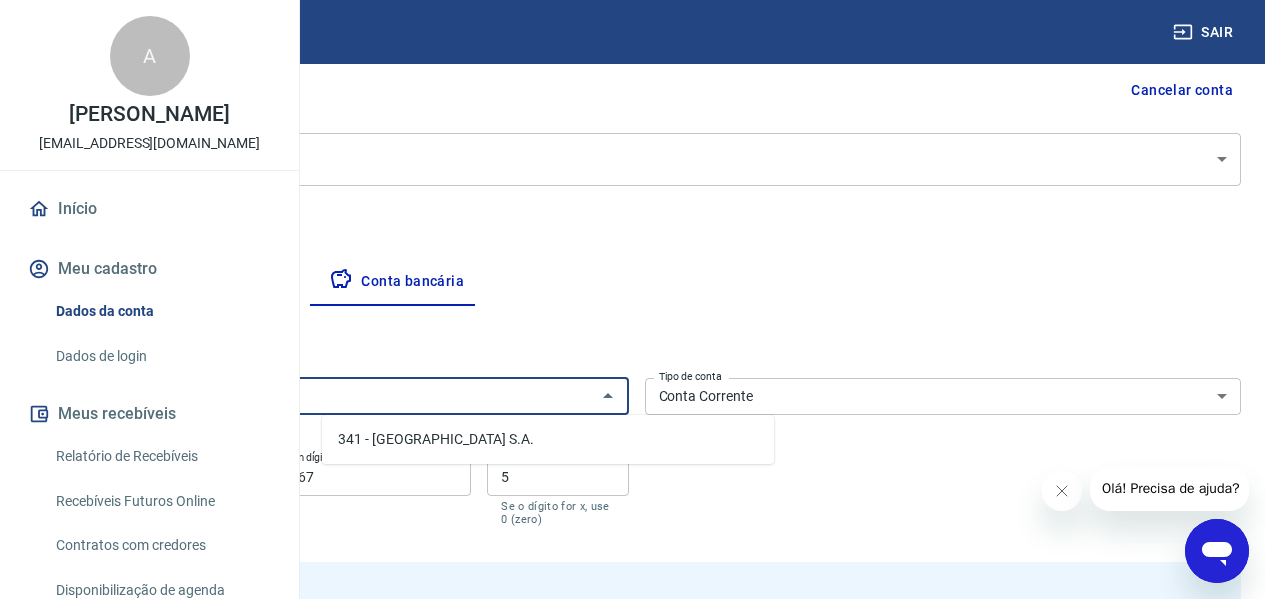 click on "341 - ITAÚ UNIBANCO S.A." at bounding box center [548, 439] 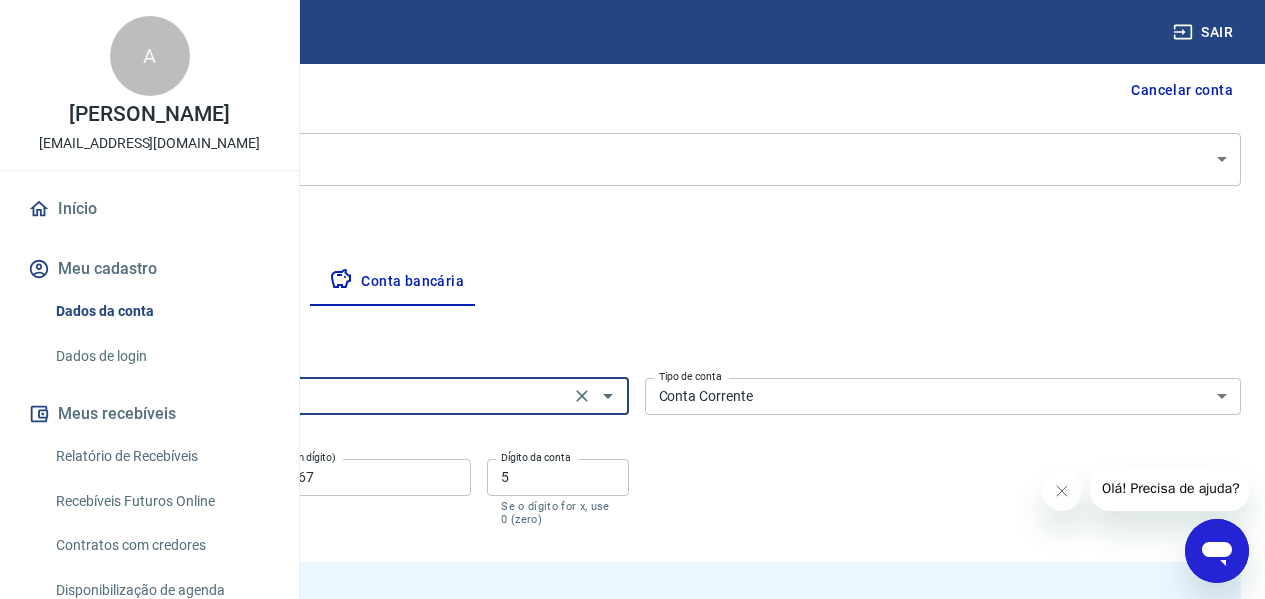 type on "341 - ITAÚ UNIBANCO S.A." 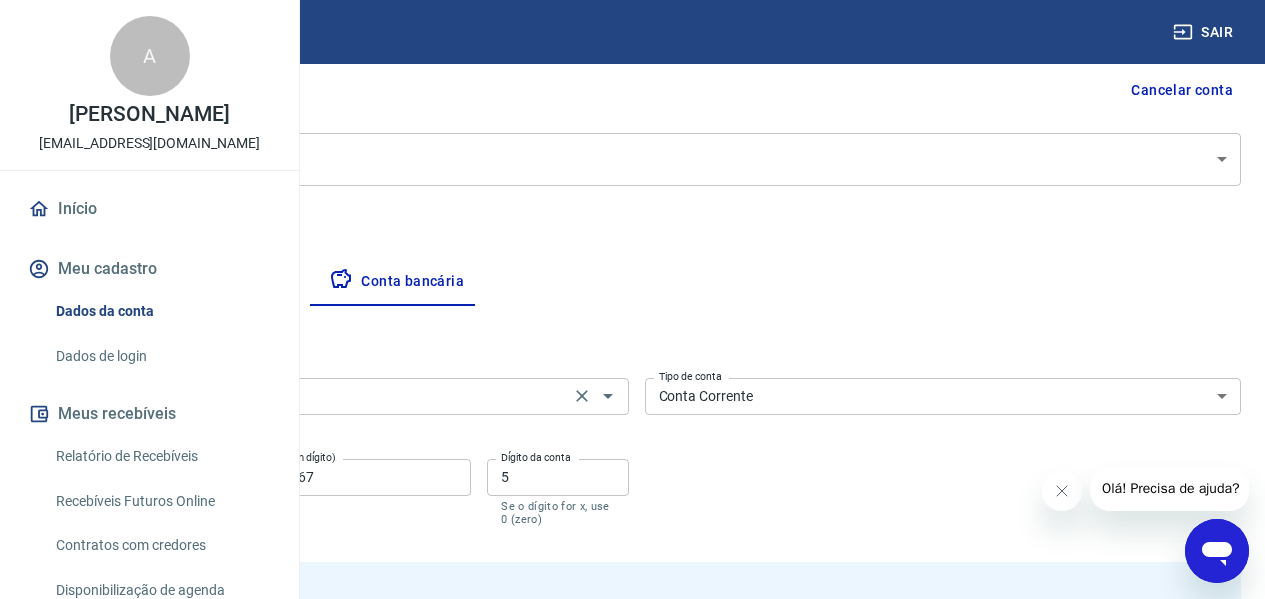 drag, startPoint x: 317, startPoint y: 475, endPoint x: 238, endPoint y: 475, distance: 79 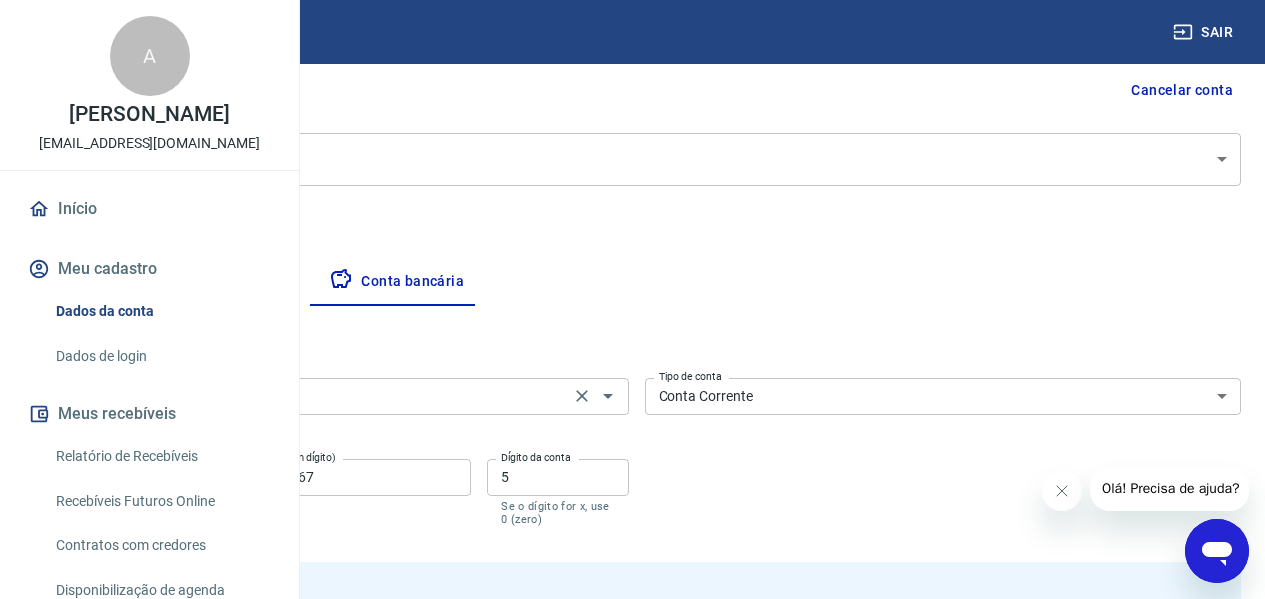 type on "0355" 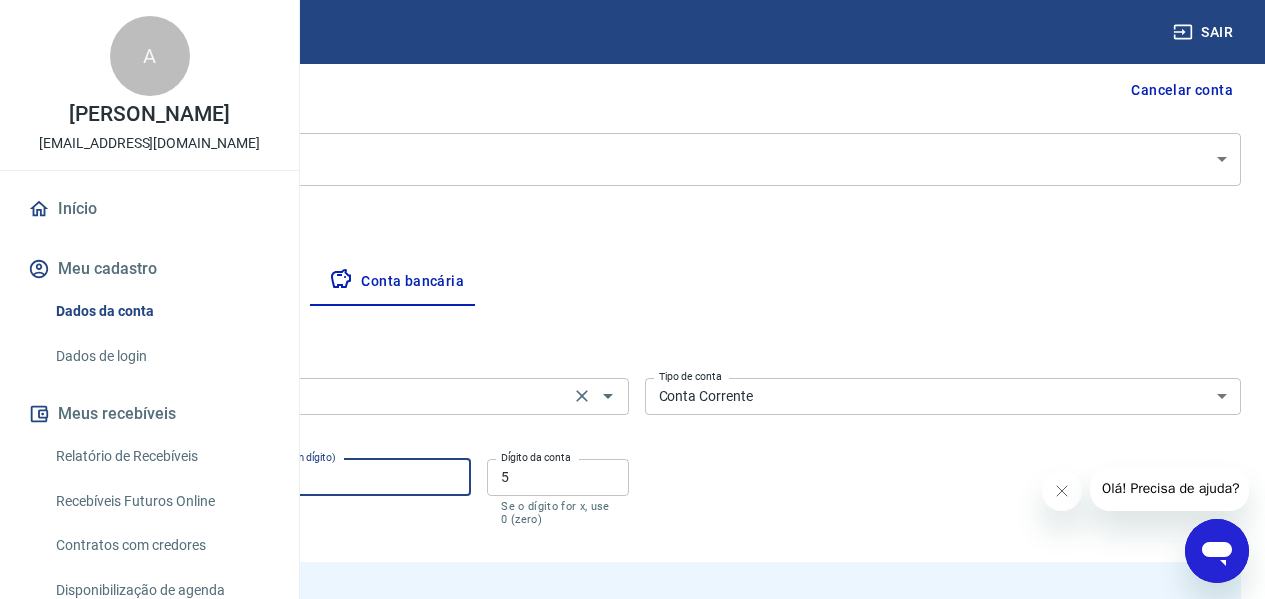 type on "98297" 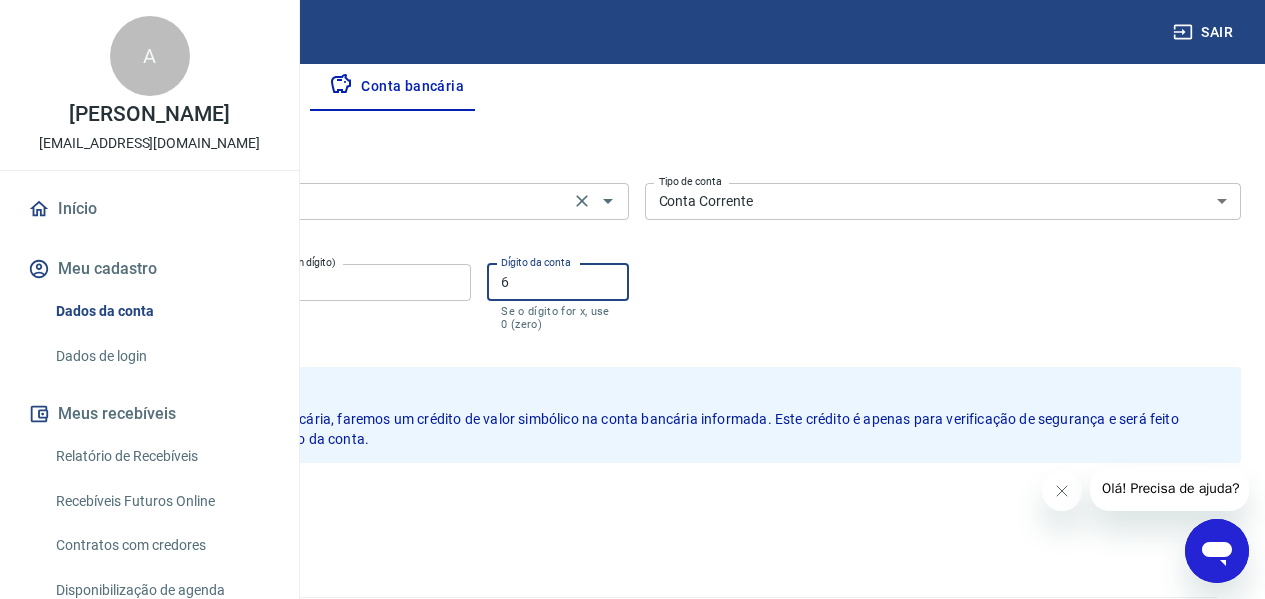 scroll, scrollTop: 456, scrollLeft: 0, axis: vertical 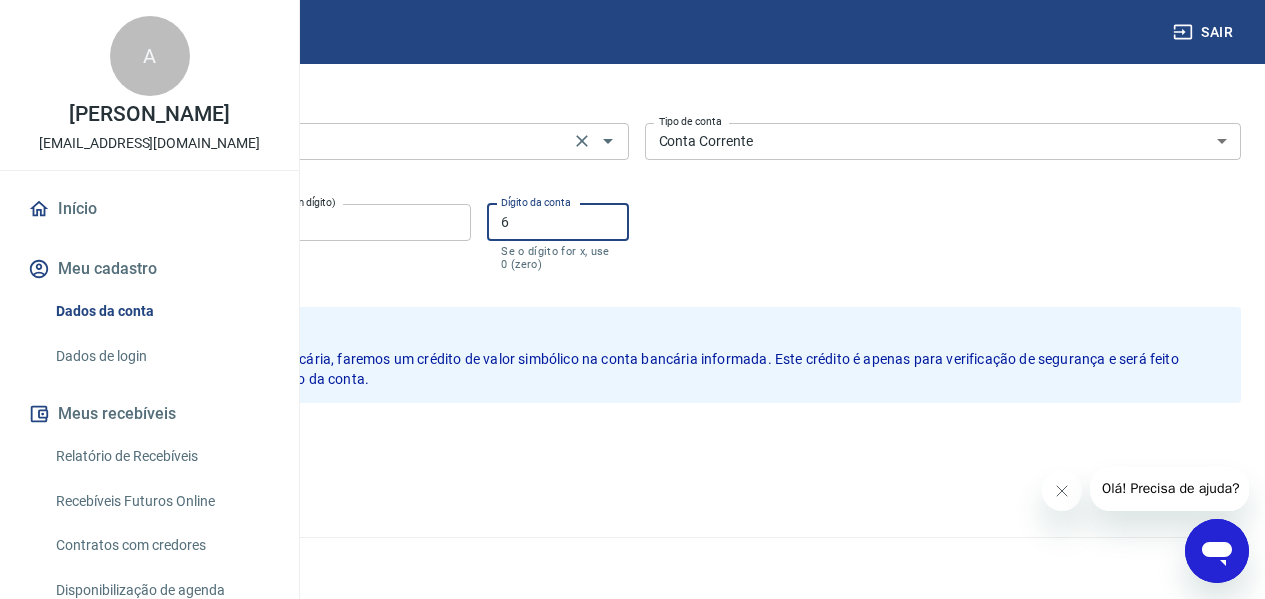 type on "6" 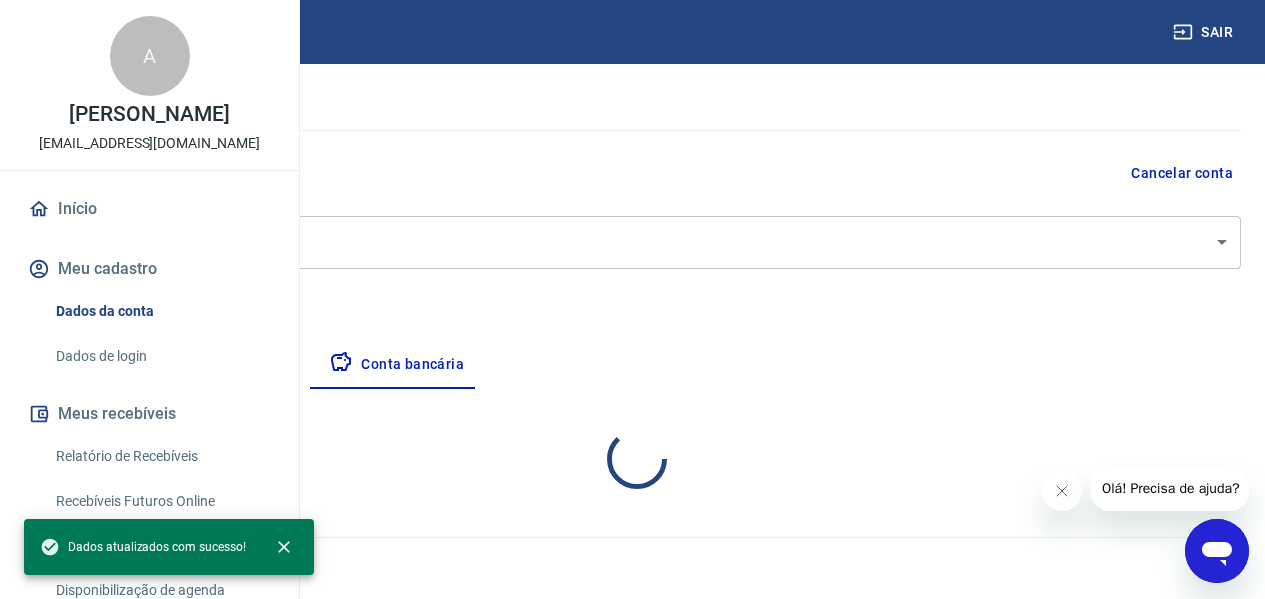 scroll, scrollTop: 312, scrollLeft: 0, axis: vertical 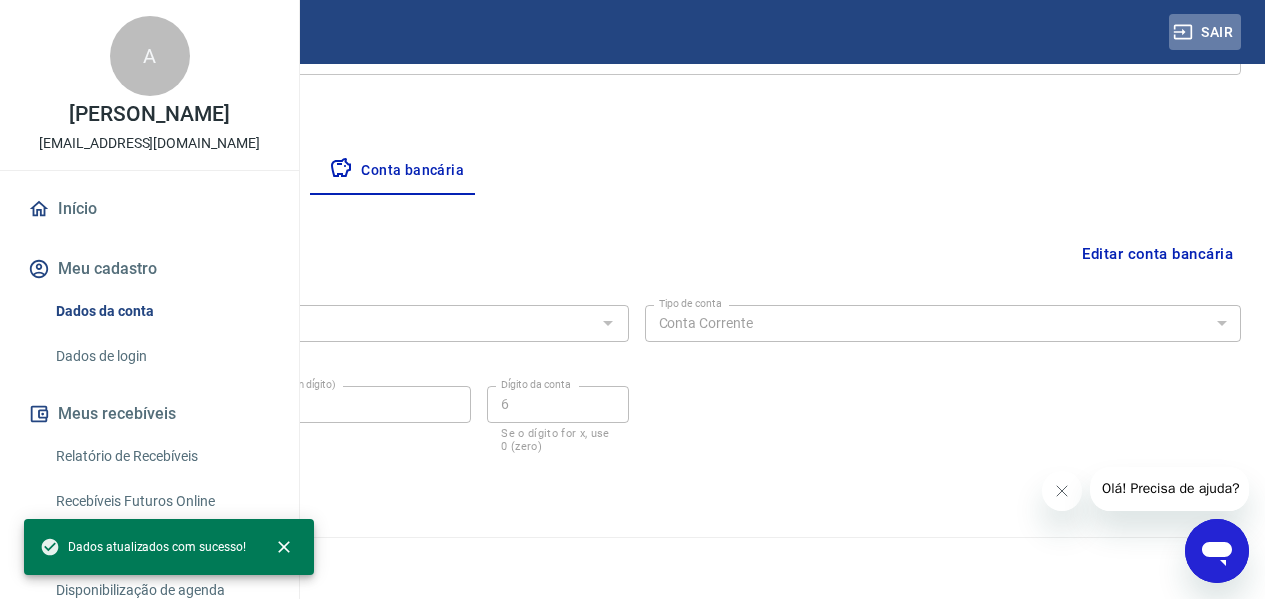 click on "Sair" at bounding box center (1205, 32) 